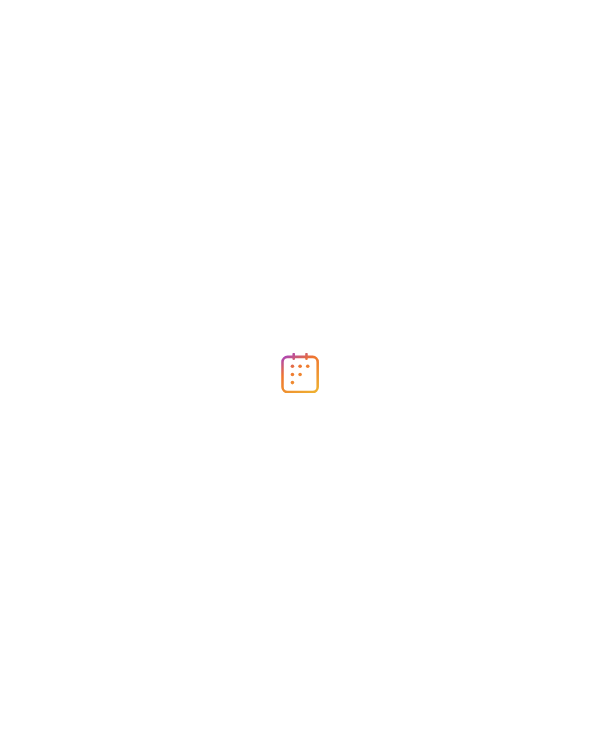 scroll, scrollTop: 0, scrollLeft: 0, axis: both 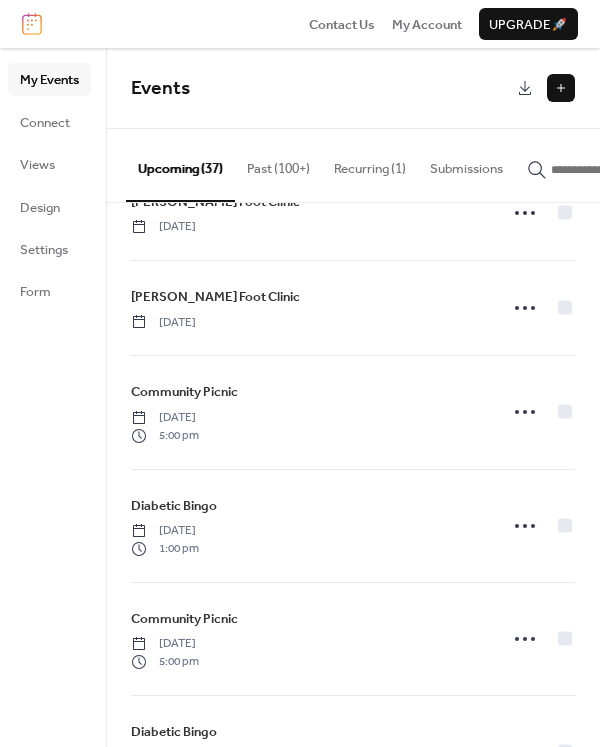 click at bounding box center (561, 88) 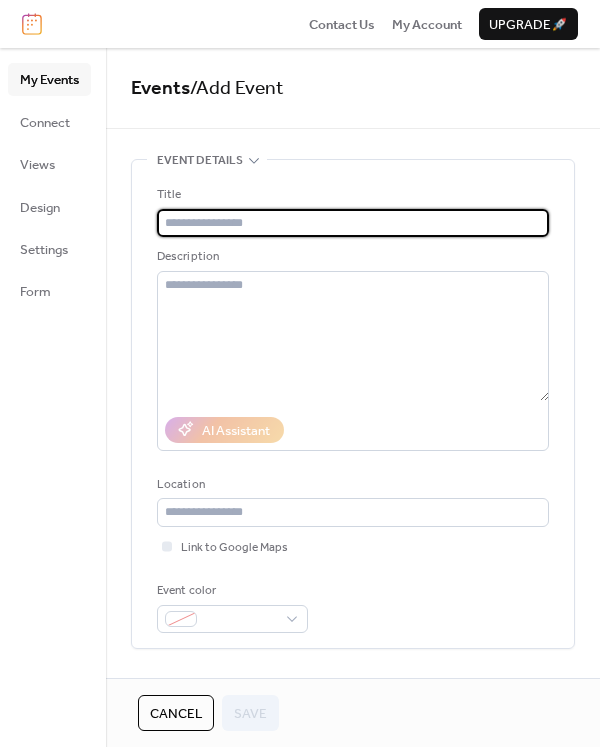 click at bounding box center (353, 223) 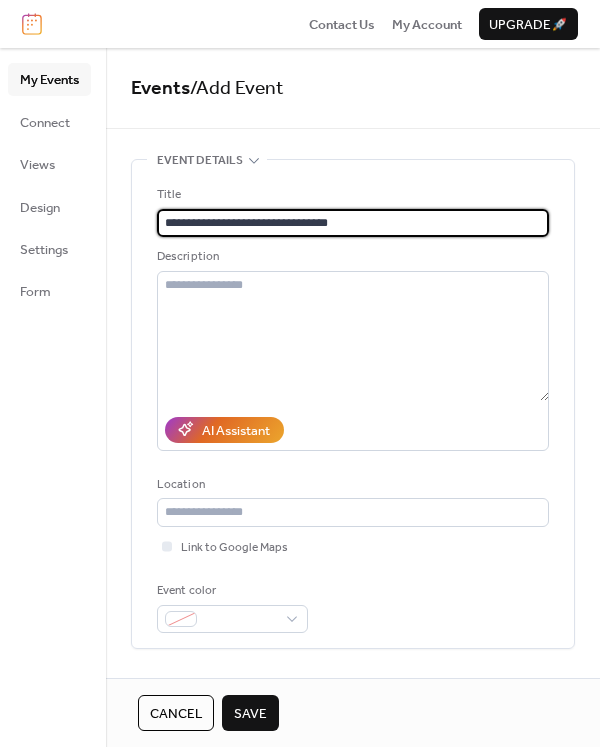 click on "**********" at bounding box center [353, 223] 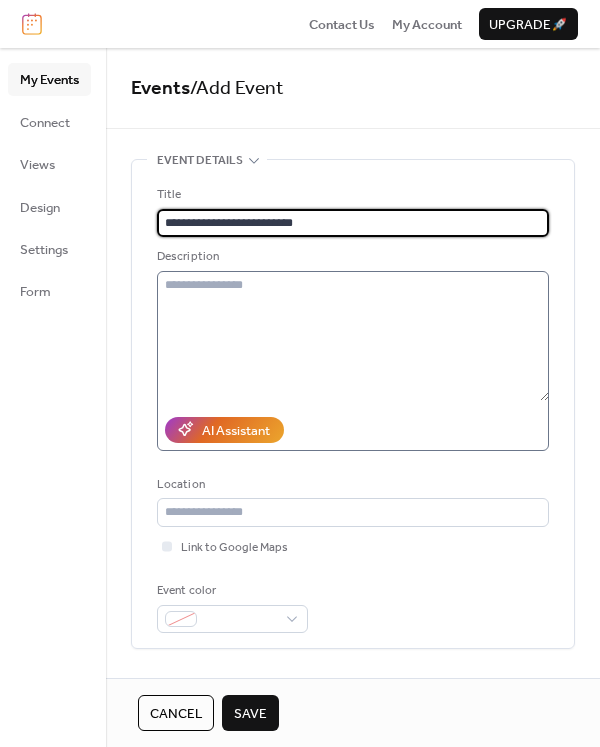 type on "**********" 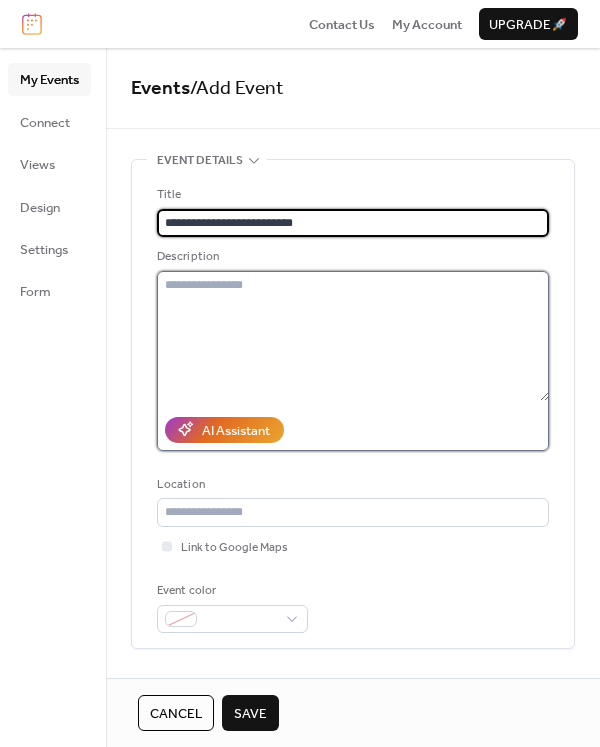 click at bounding box center [353, 336] 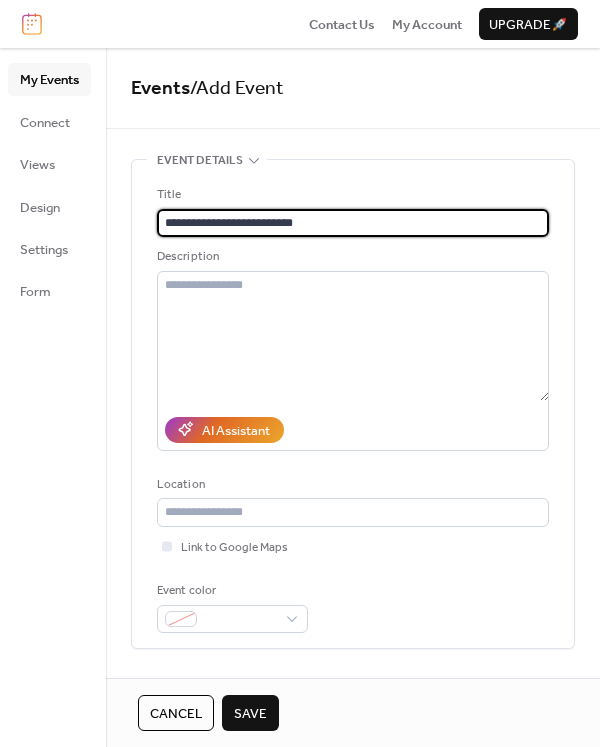 drag, startPoint x: 330, startPoint y: 226, endPoint x: 117, endPoint y: 224, distance: 213.00938 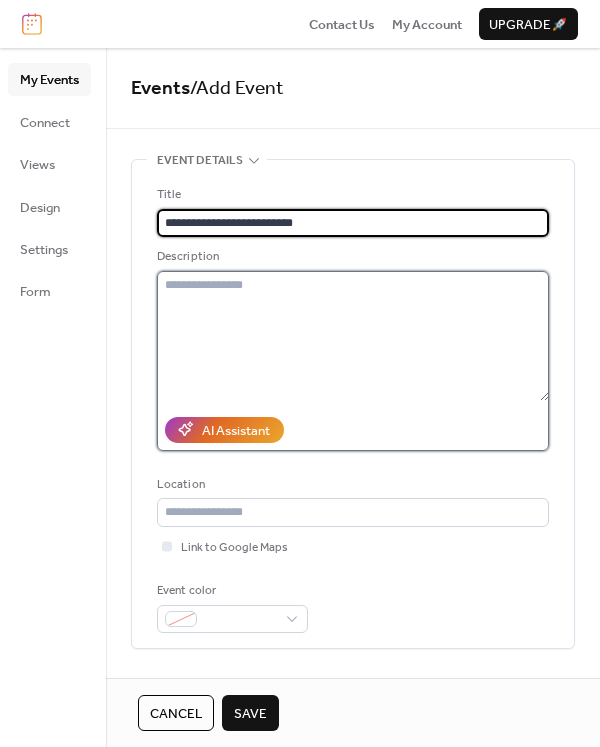 click at bounding box center [353, 336] 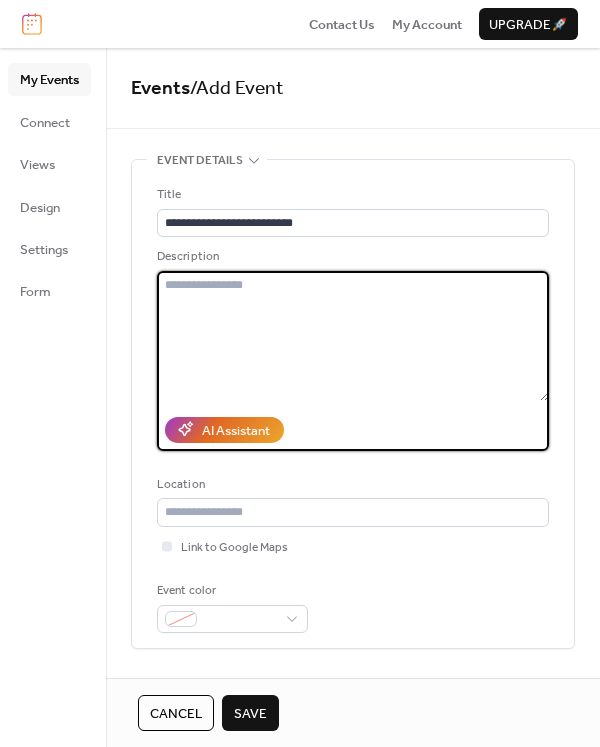 paste on "**********" 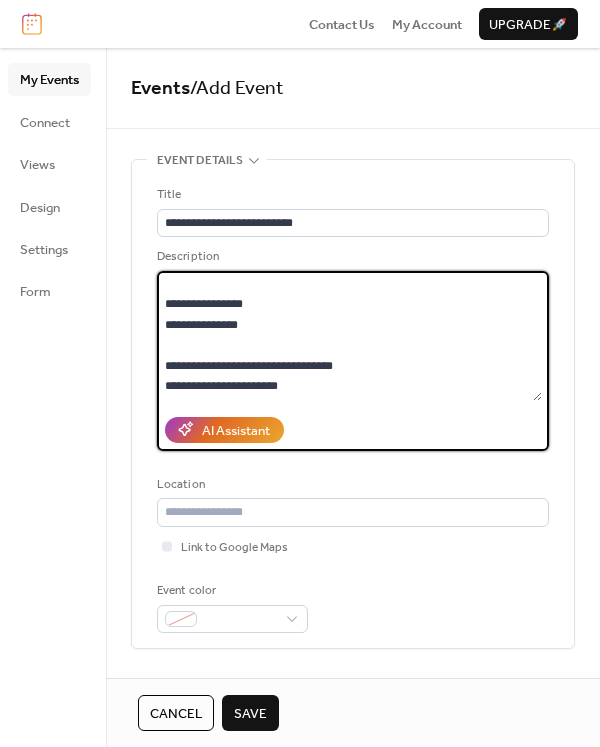 scroll, scrollTop: 58, scrollLeft: 0, axis: vertical 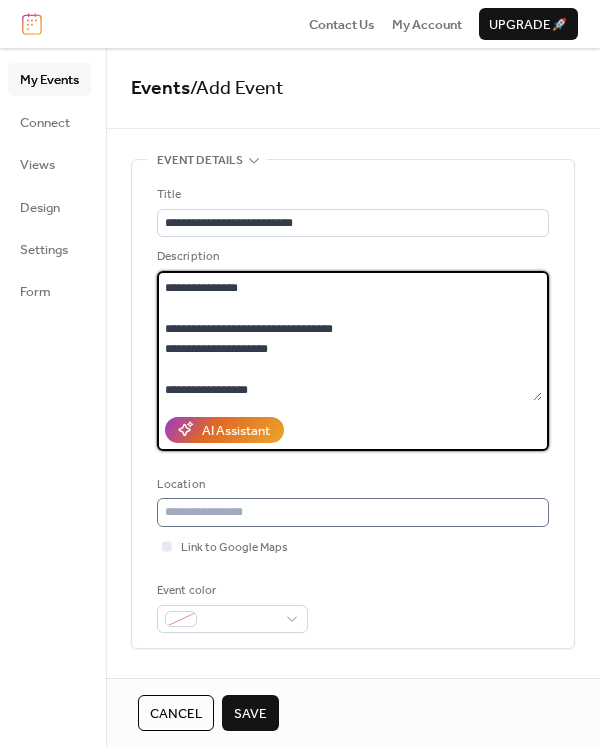 type on "**********" 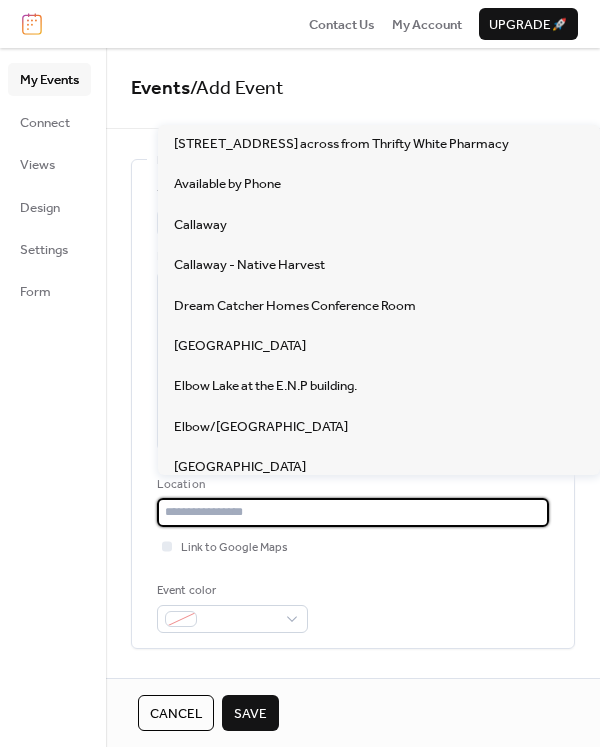 click at bounding box center (353, 512) 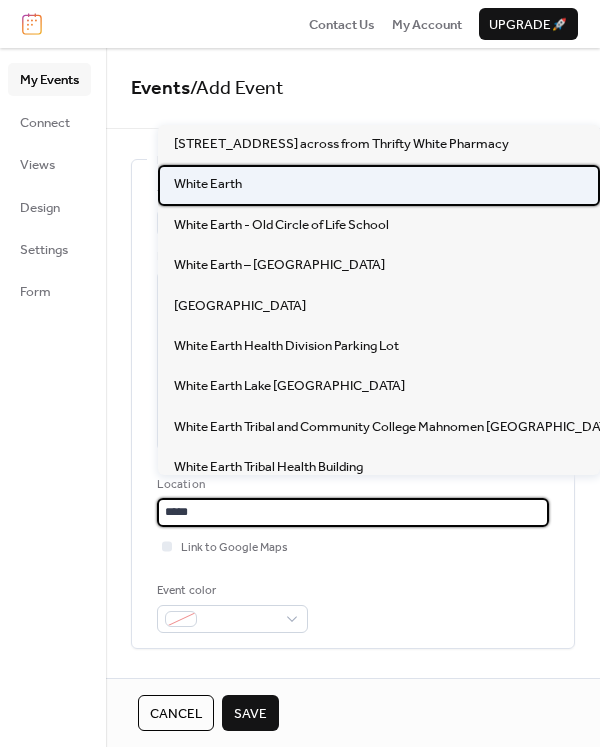 click on "White Earth" at bounding box center [208, 184] 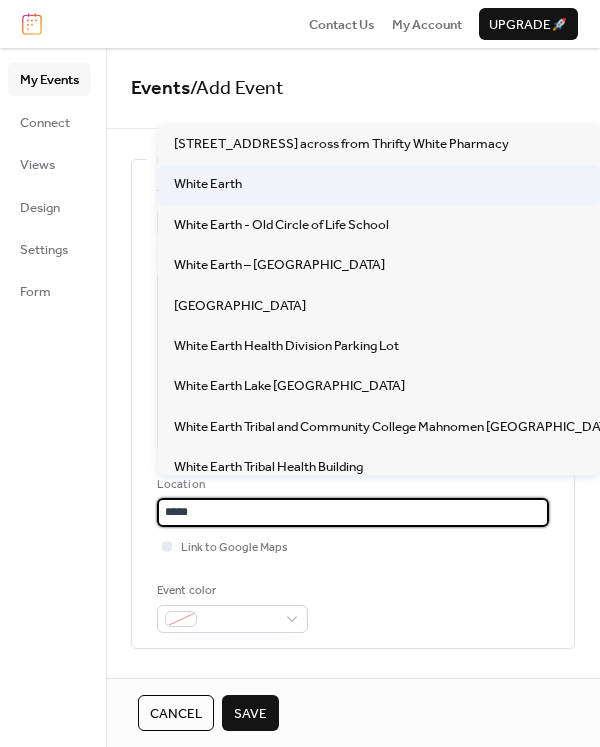 type on "**********" 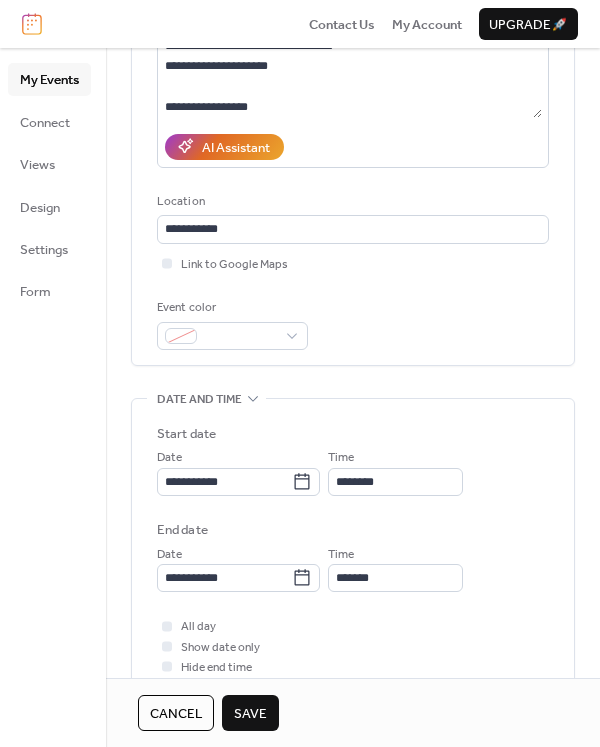 scroll, scrollTop: 300, scrollLeft: 0, axis: vertical 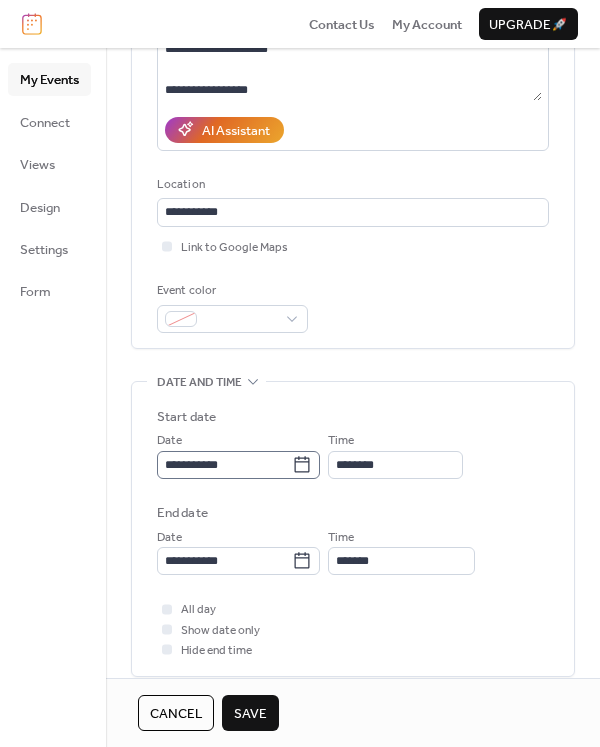 click 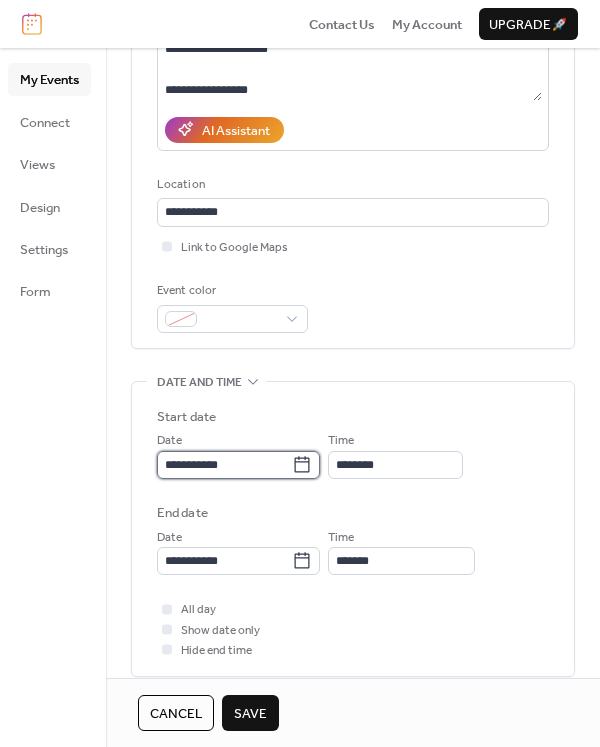 click on "**********" at bounding box center [224, 465] 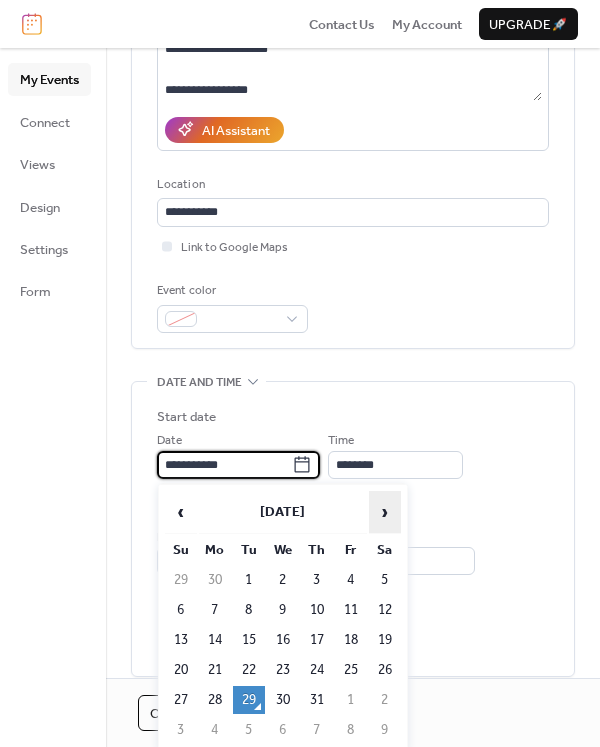 click on "›" at bounding box center (385, 512) 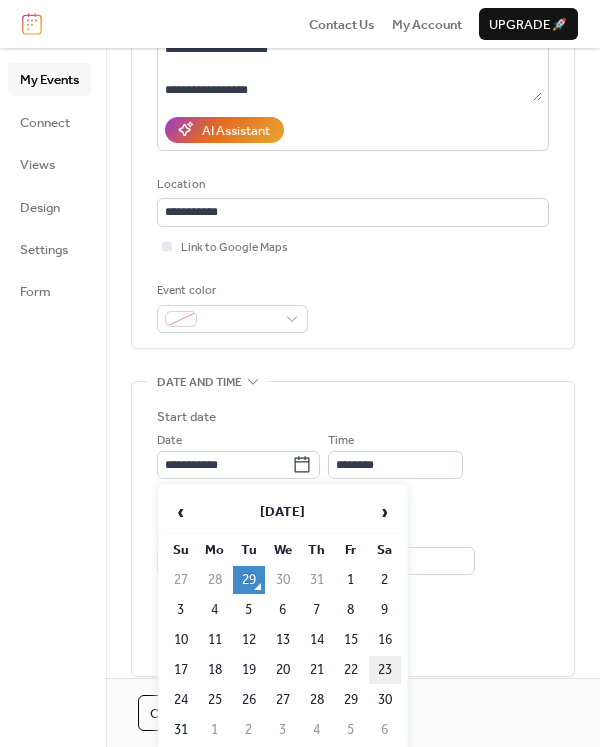 click on "23" at bounding box center (385, 670) 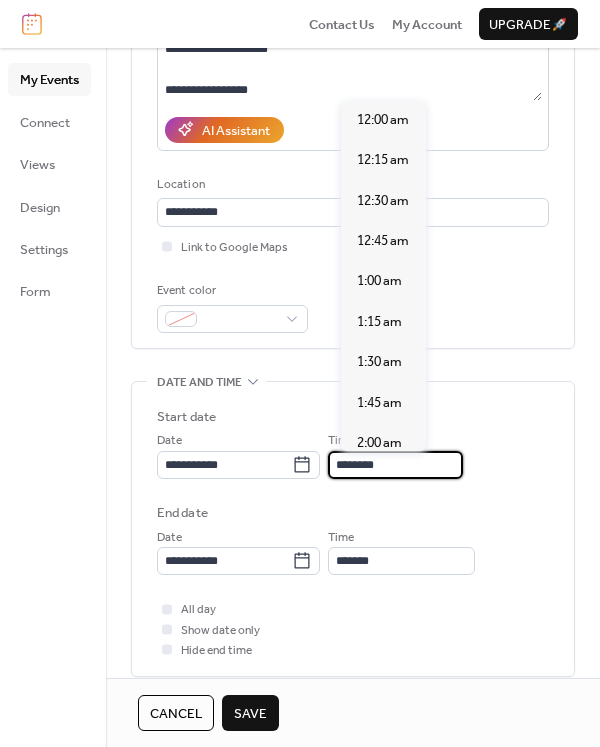 click on "********" at bounding box center (395, 465) 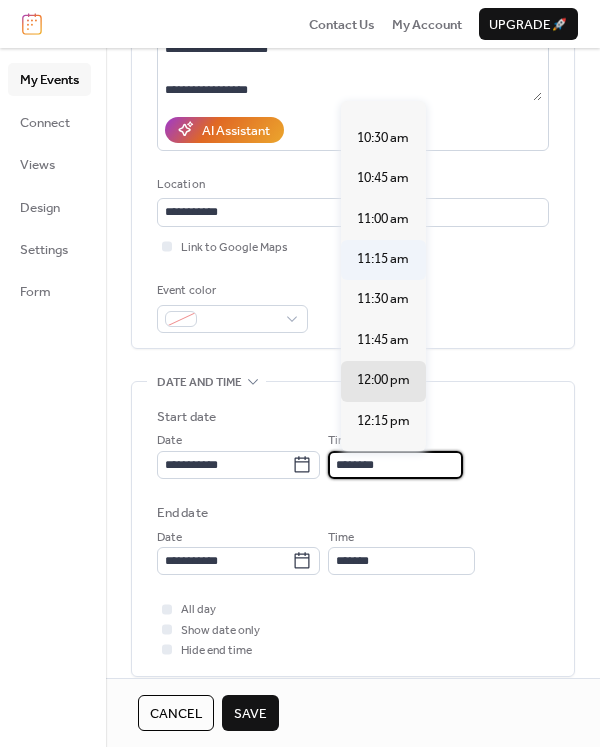 scroll, scrollTop: 1640, scrollLeft: 0, axis: vertical 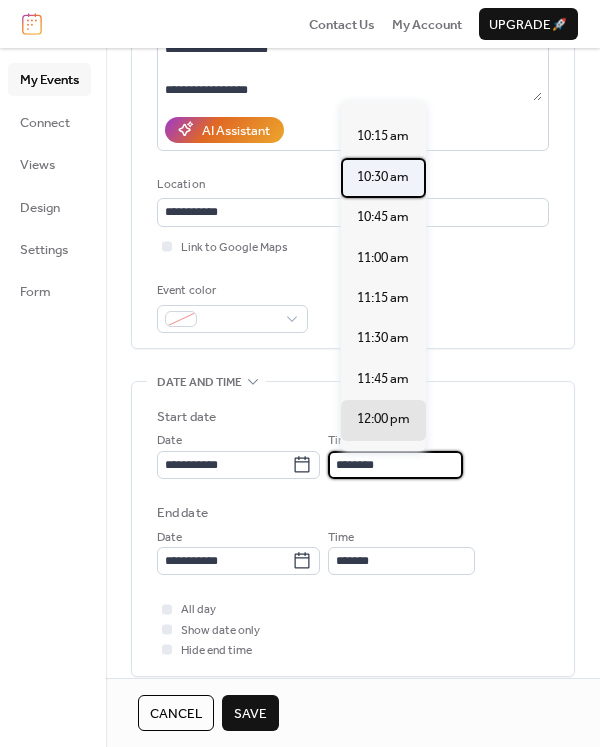 click on "10:30 am" at bounding box center (383, 177) 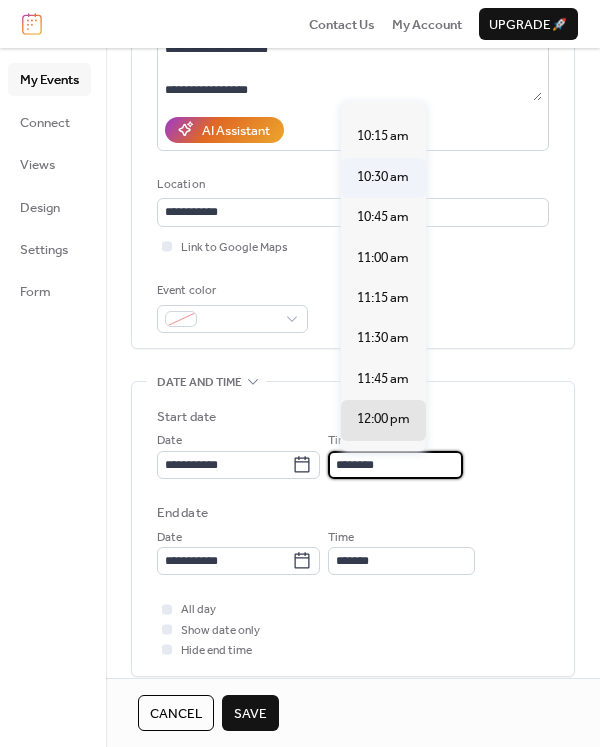 type on "********" 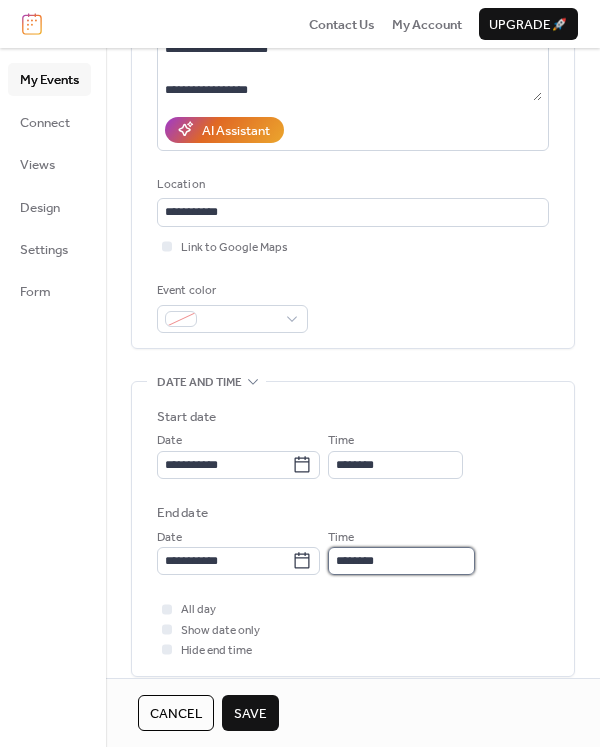 click on "********" at bounding box center (401, 561) 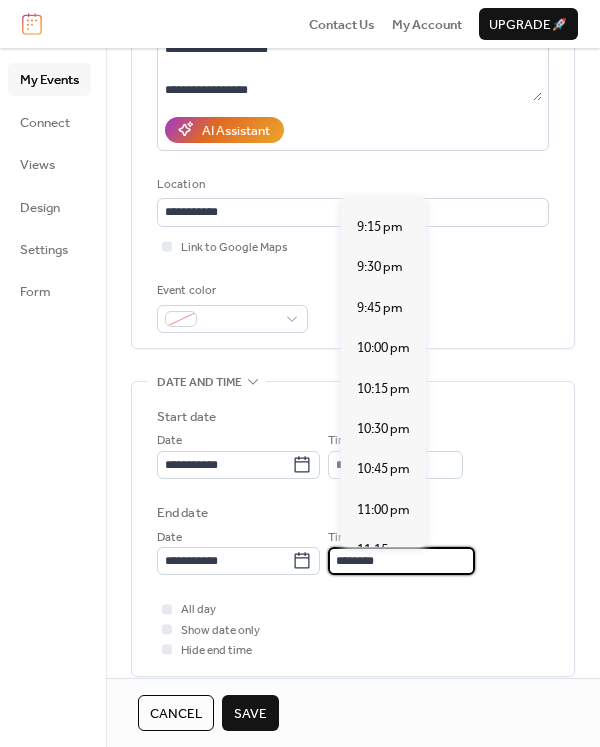 scroll, scrollTop: 1792, scrollLeft: 0, axis: vertical 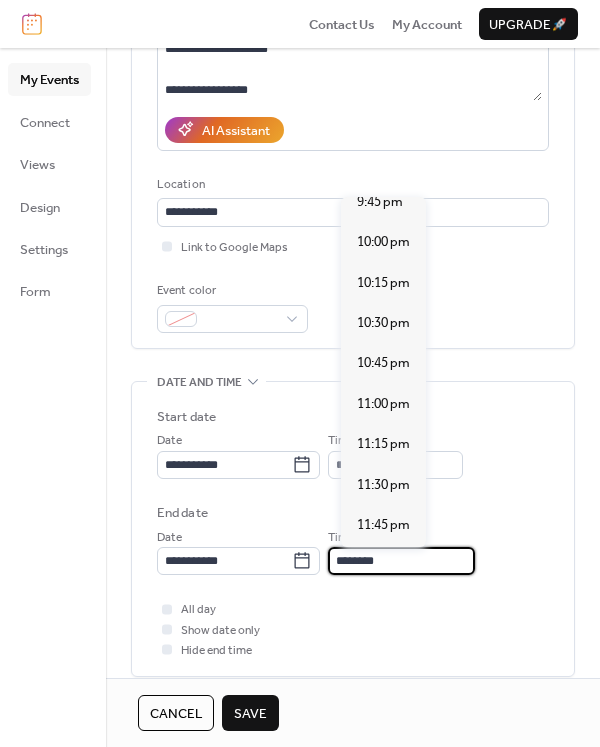 click on "********" at bounding box center (401, 561) 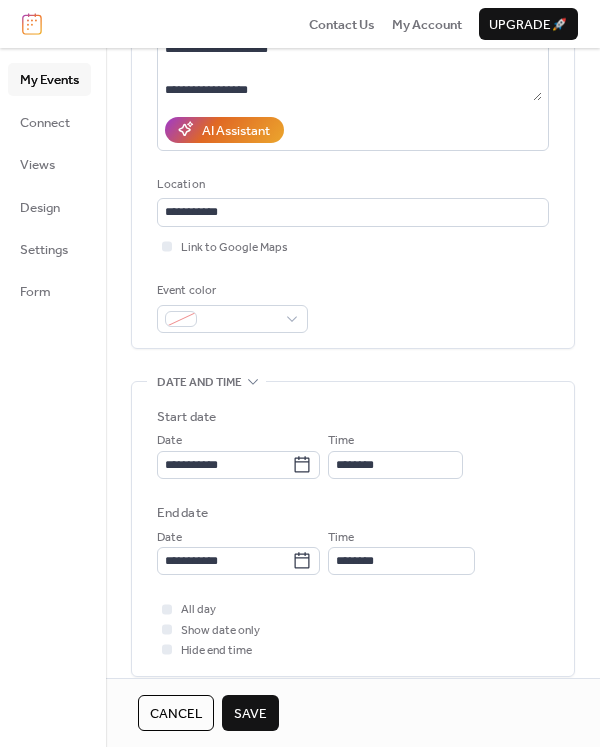 scroll, scrollTop: 0, scrollLeft: 0, axis: both 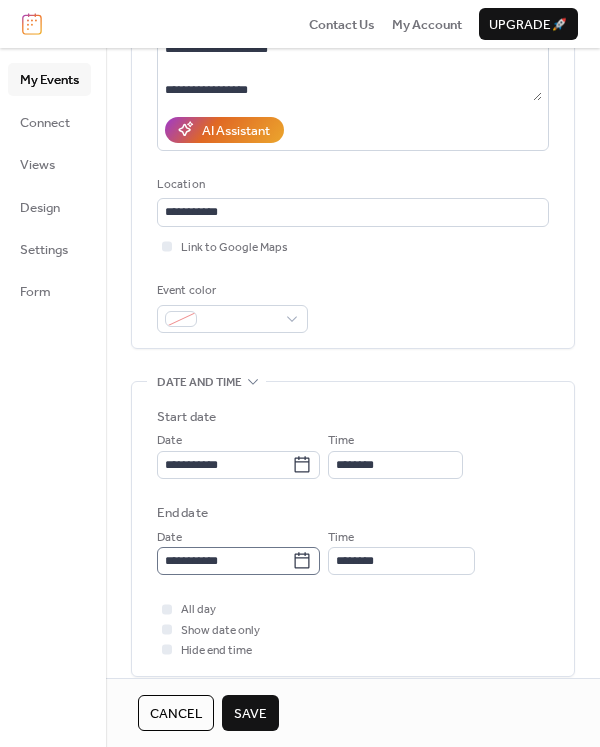 click 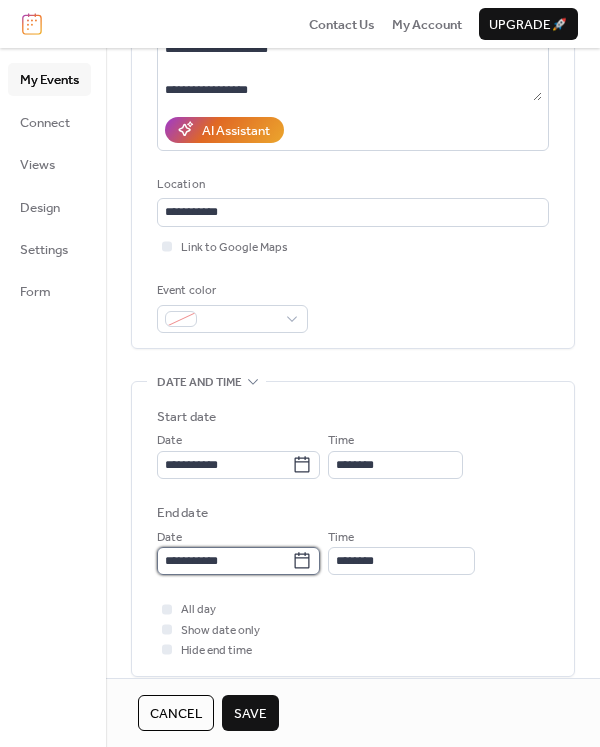 click on "**********" at bounding box center (224, 561) 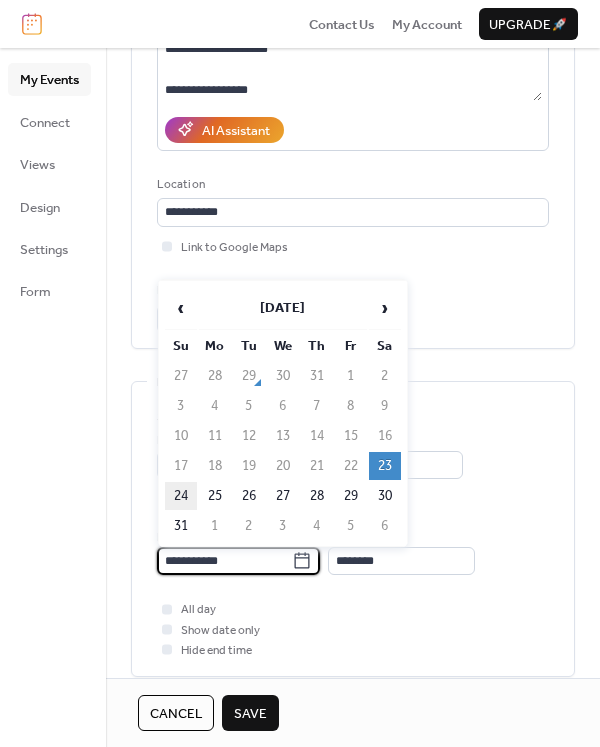 click on "24" at bounding box center (181, 496) 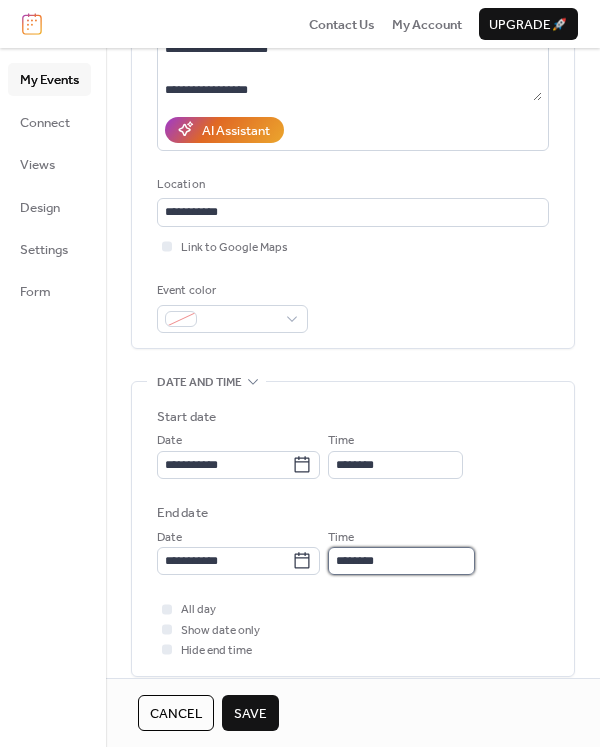 click on "********" at bounding box center (401, 561) 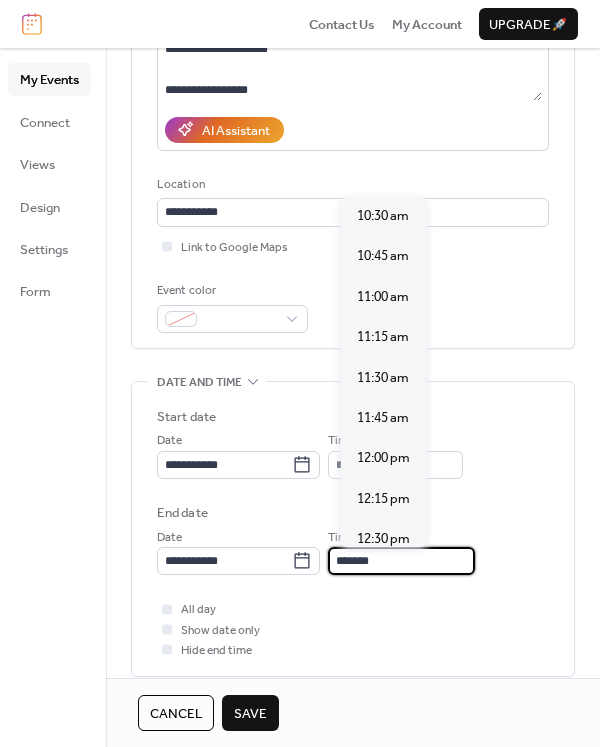 scroll, scrollTop: 242, scrollLeft: 0, axis: vertical 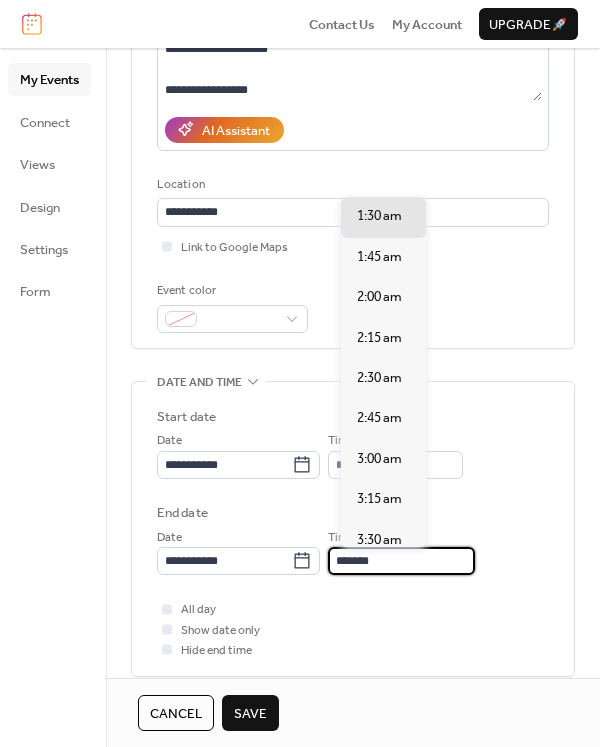 type on "*******" 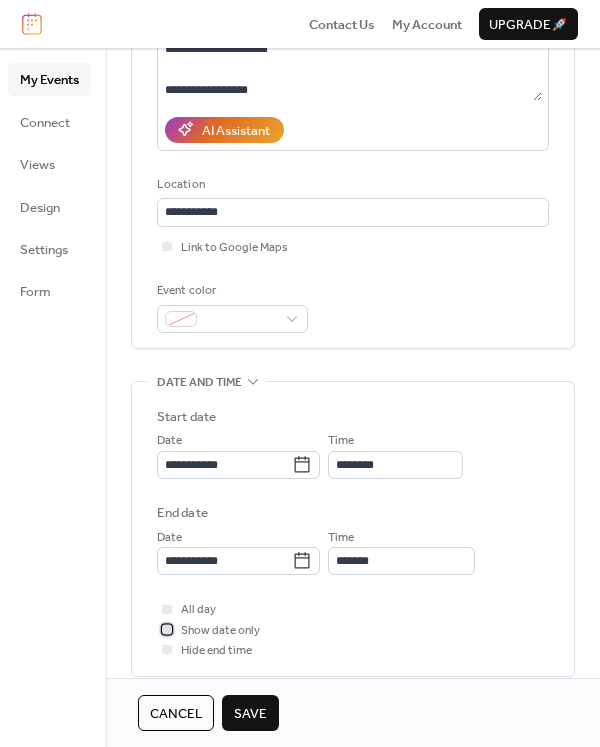 click at bounding box center (167, 629) 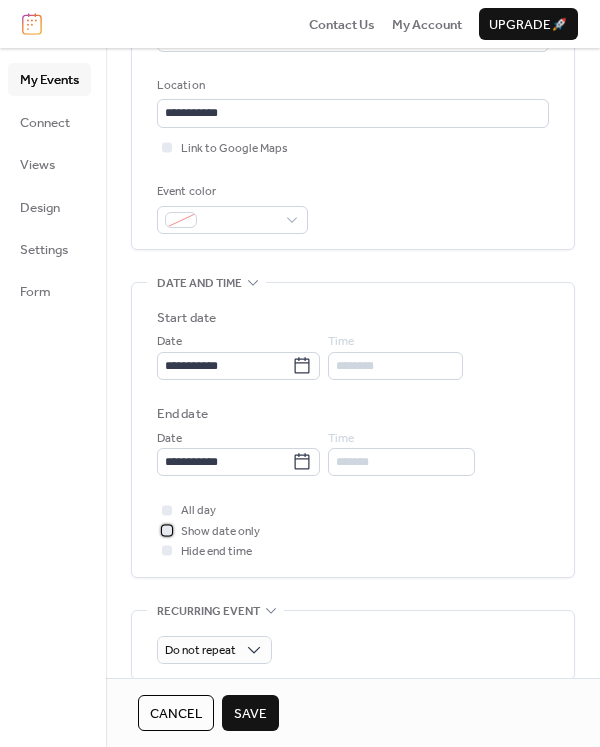 scroll, scrollTop: 400, scrollLeft: 0, axis: vertical 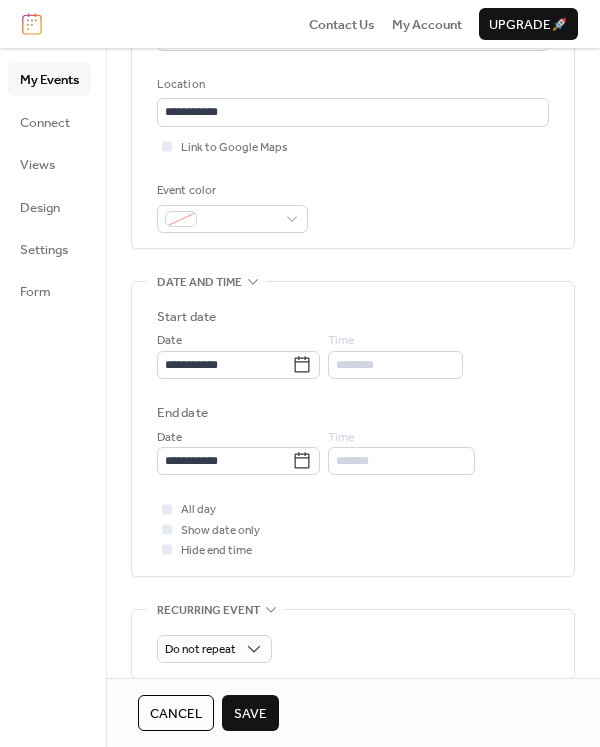 click at bounding box center (167, 550) 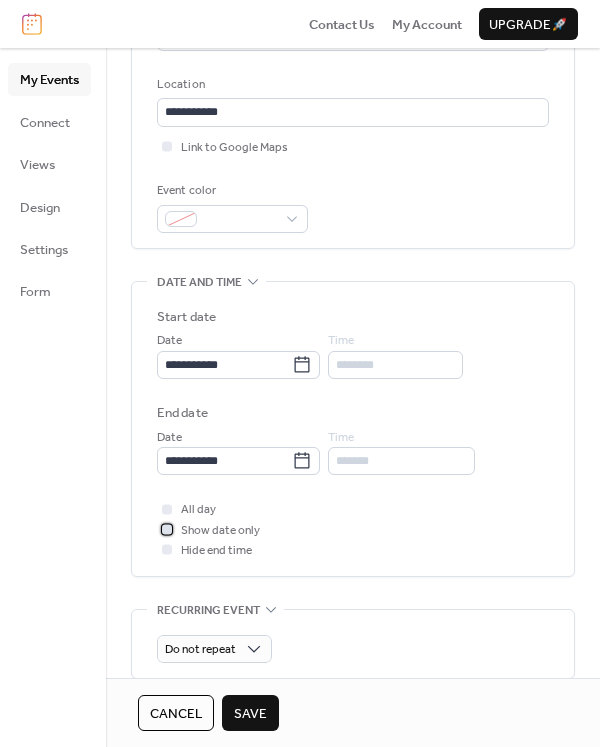 click at bounding box center (167, 529) 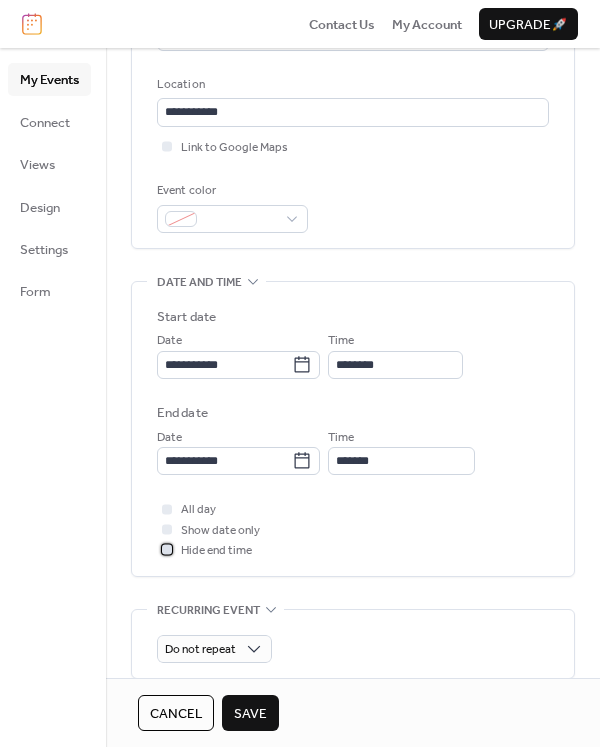 click at bounding box center (167, 550) 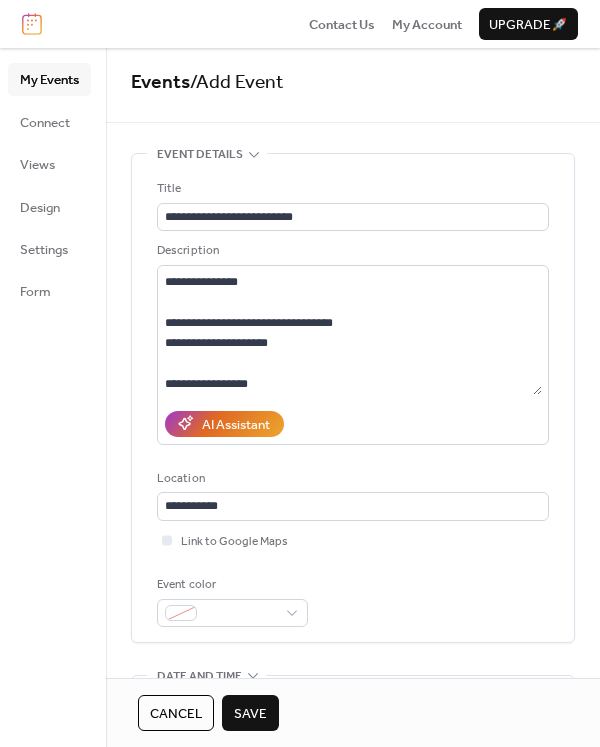 scroll, scrollTop: 0, scrollLeft: 0, axis: both 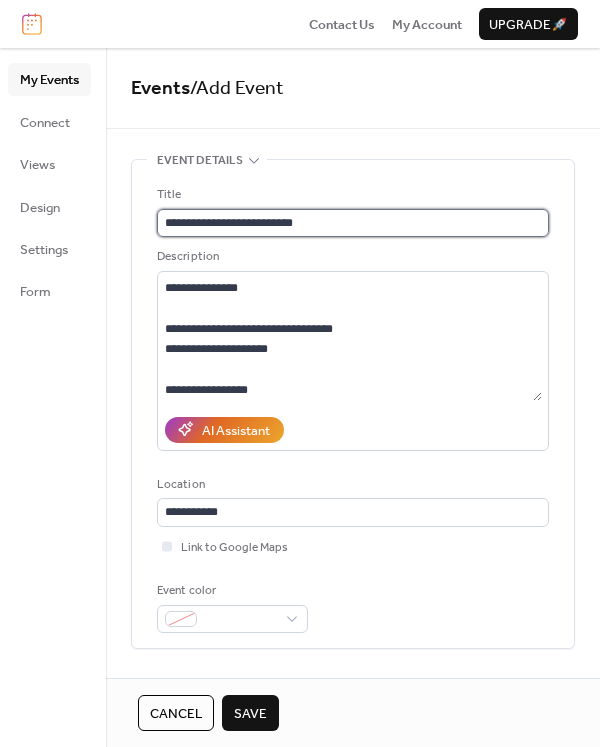click on "**********" at bounding box center [353, 223] 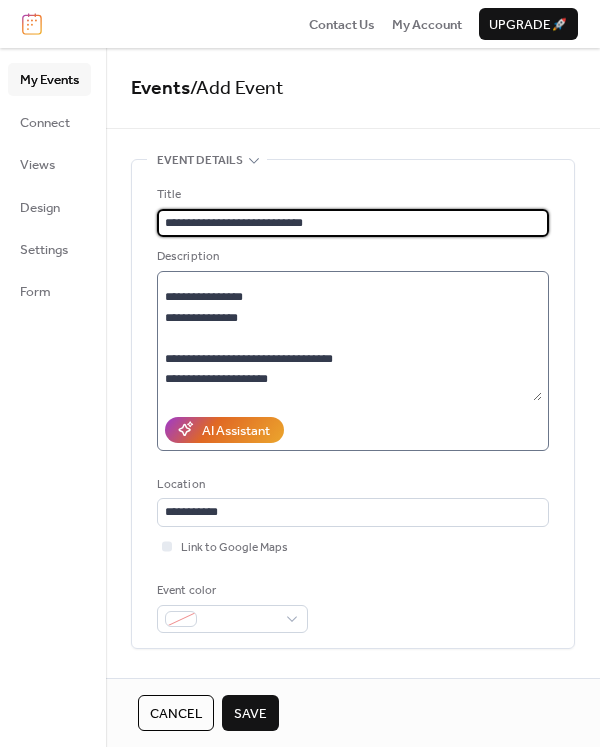 scroll, scrollTop: 0, scrollLeft: 0, axis: both 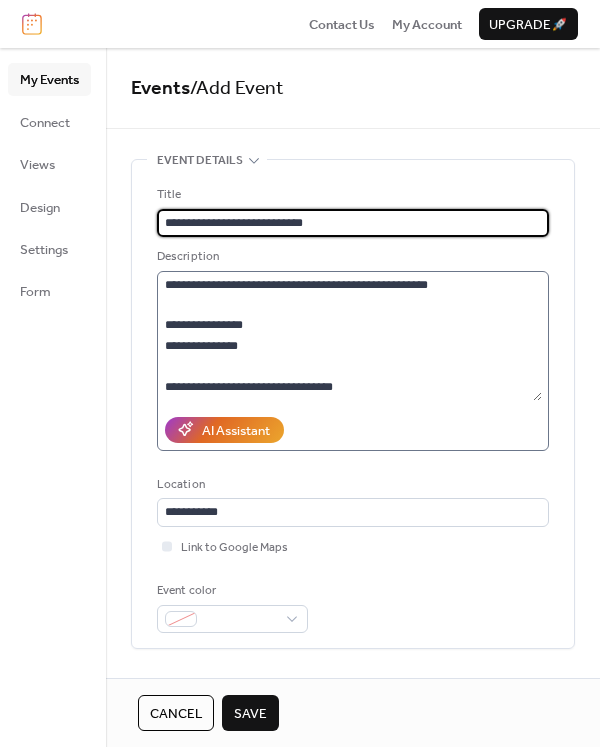 type on "**********" 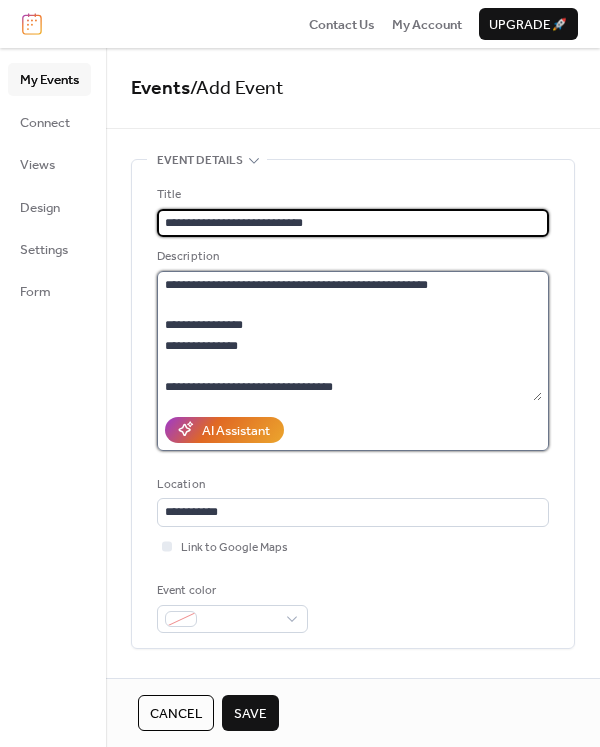 click on "**********" at bounding box center [349, 336] 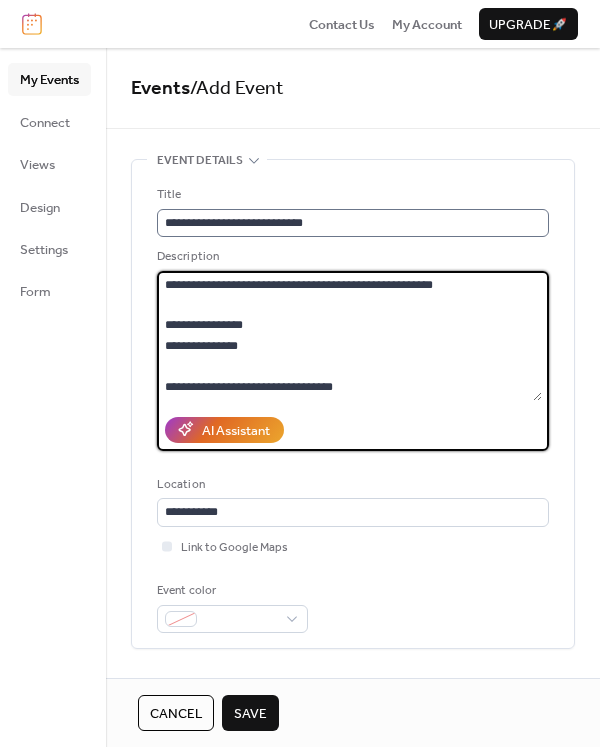type on "**********" 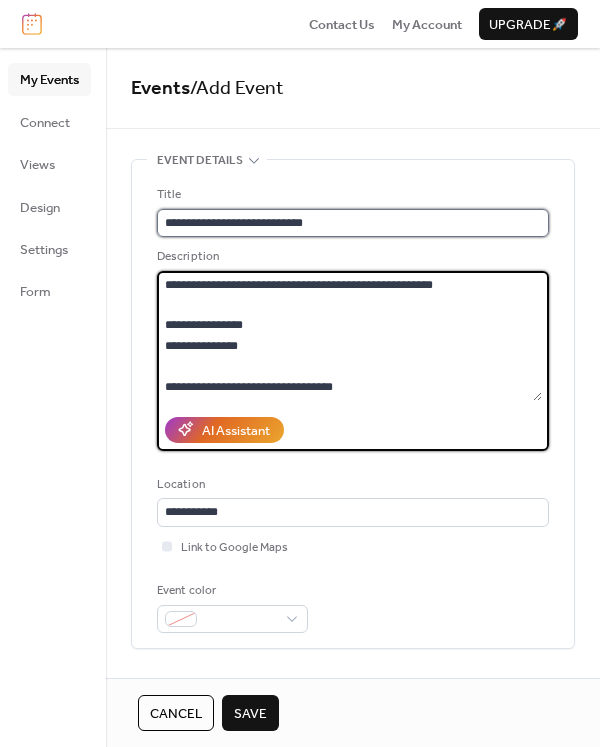 click on "**********" at bounding box center (353, 223) 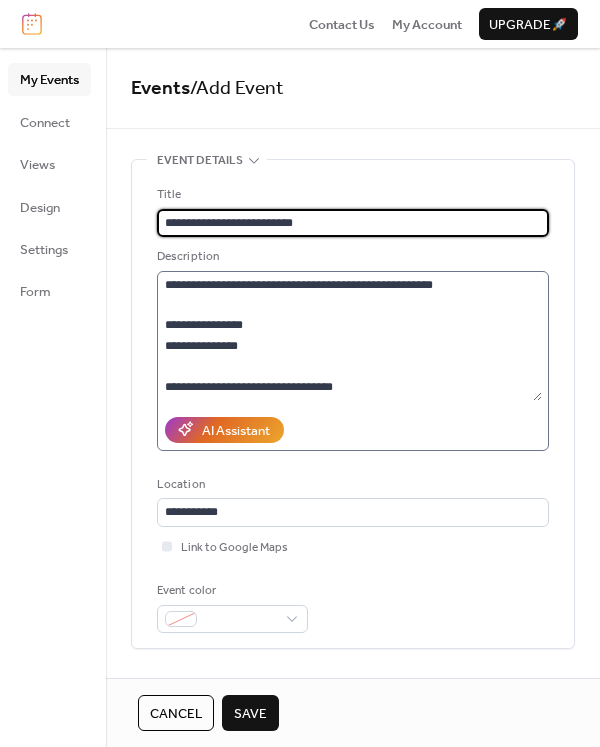 type on "**********" 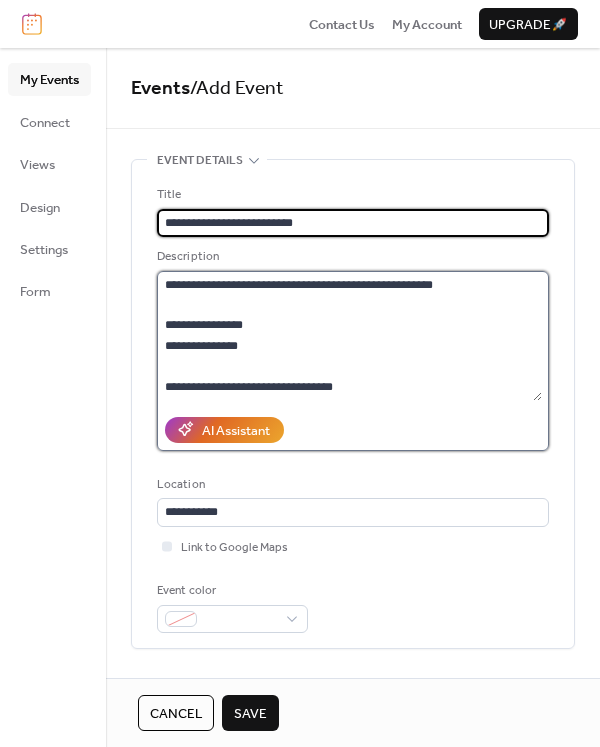 click on "**********" at bounding box center [349, 336] 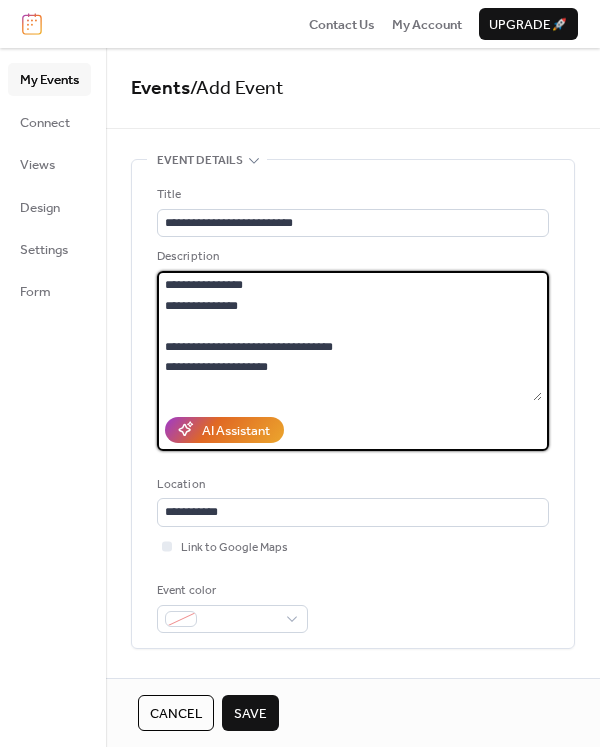 scroll, scrollTop: 61, scrollLeft: 0, axis: vertical 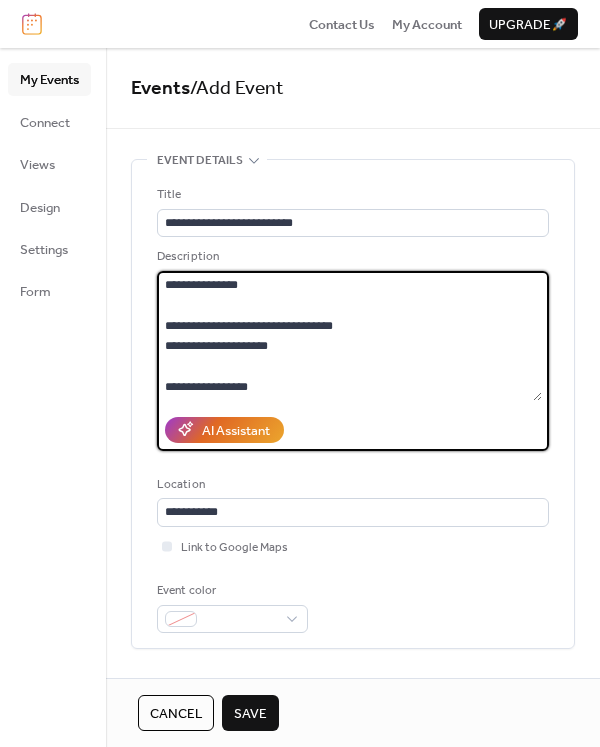 click on "**********" at bounding box center (349, 336) 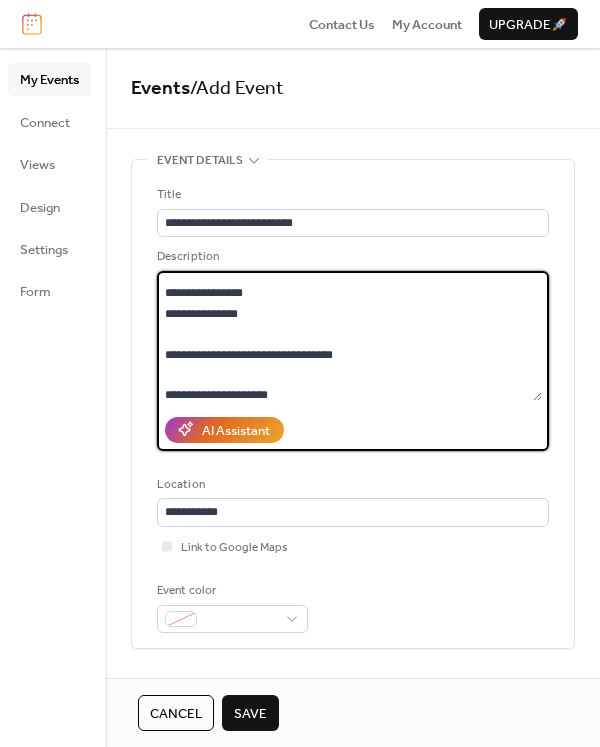 scroll, scrollTop: 61, scrollLeft: 0, axis: vertical 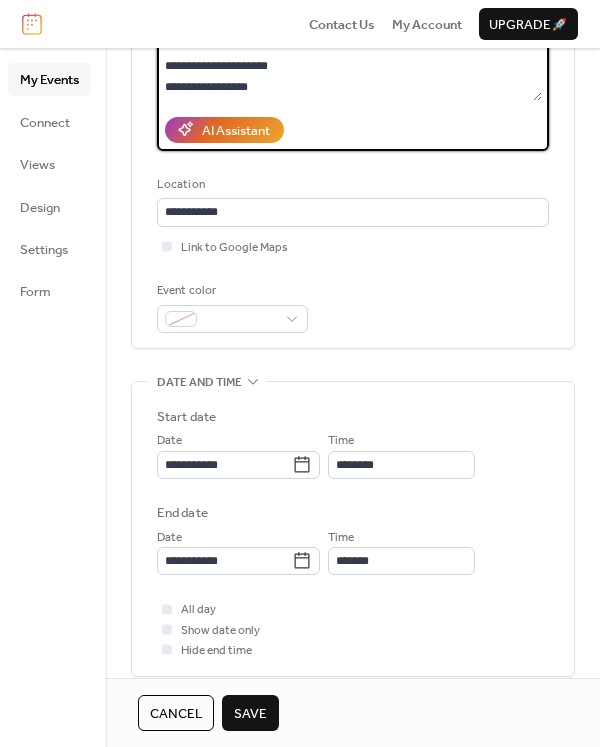 type on "**********" 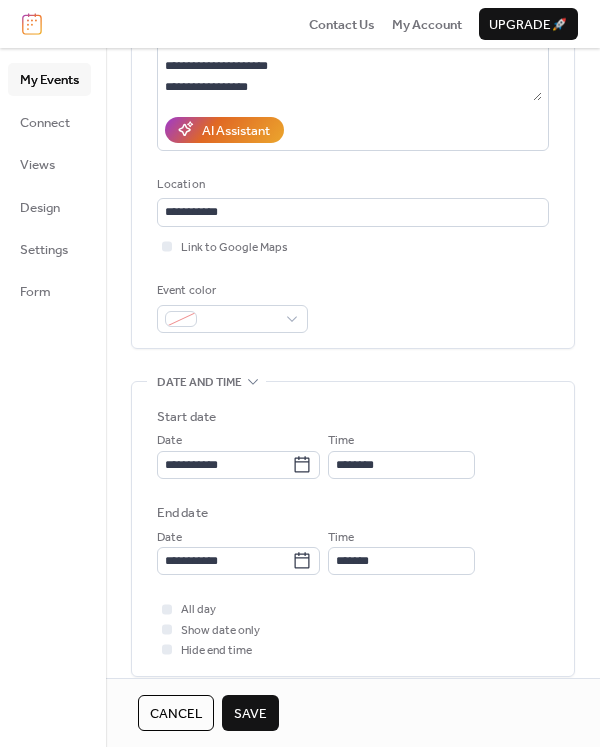 click on "Save" at bounding box center [250, 714] 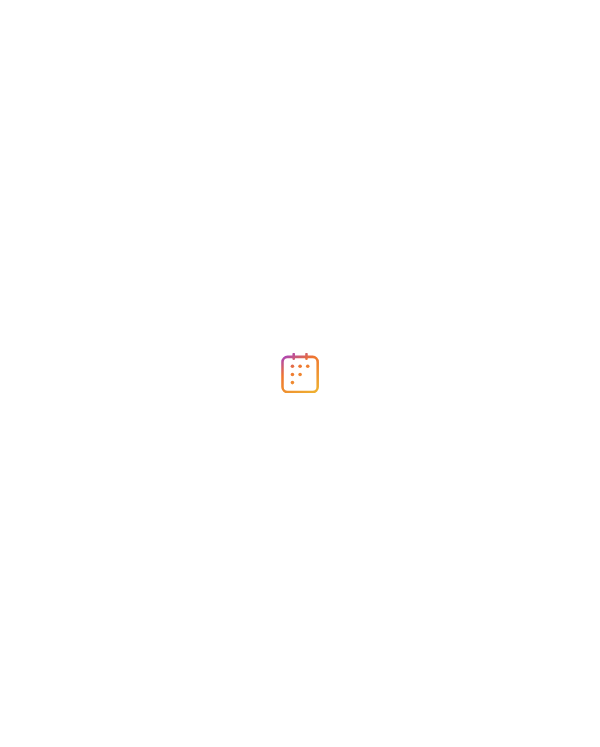 scroll, scrollTop: 0, scrollLeft: 0, axis: both 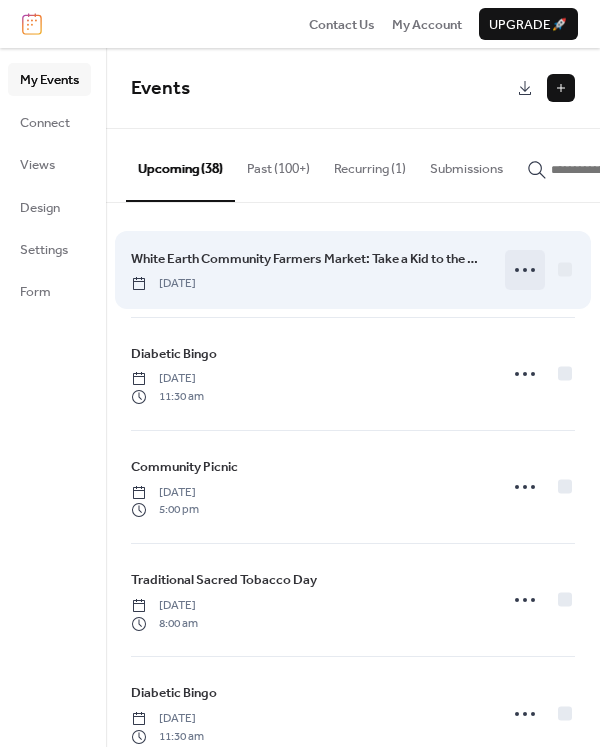 click 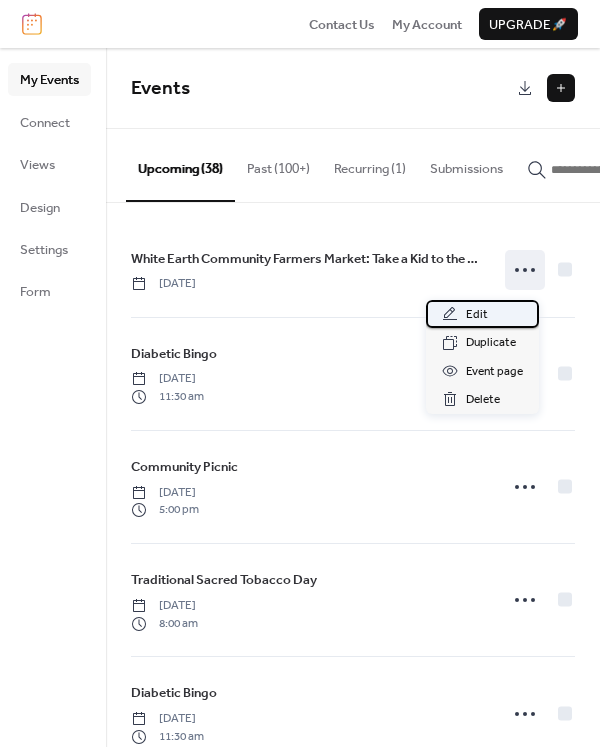 click on "Edit" at bounding box center (477, 315) 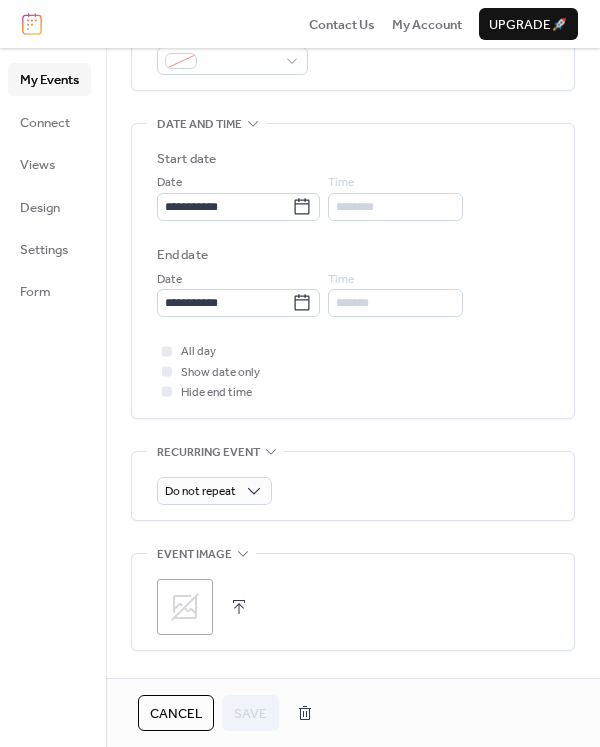 scroll, scrollTop: 700, scrollLeft: 0, axis: vertical 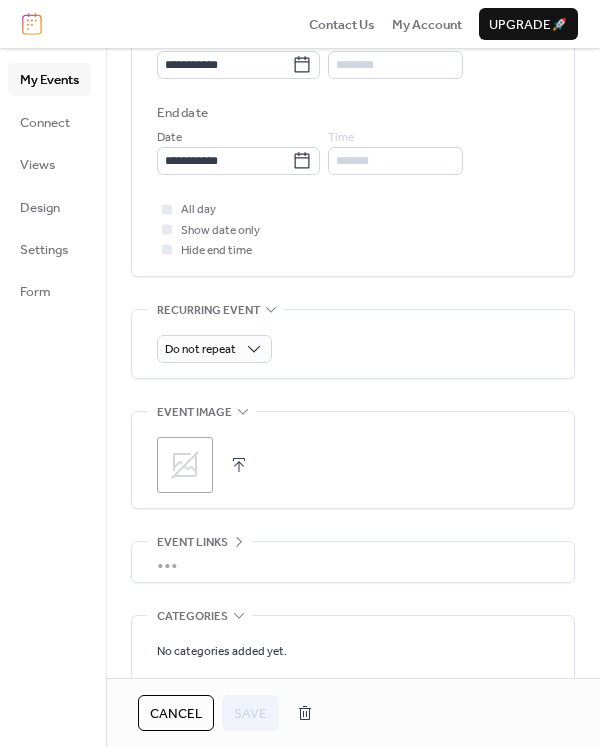 click at bounding box center [167, 209] 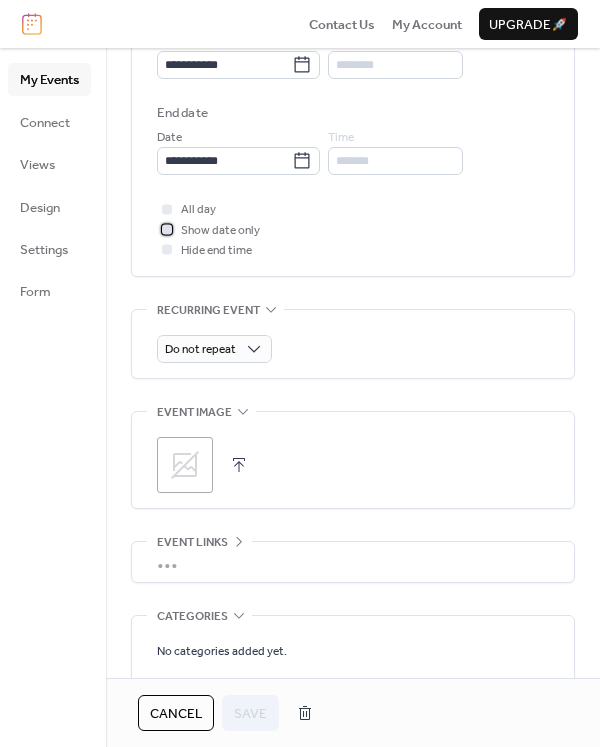 click 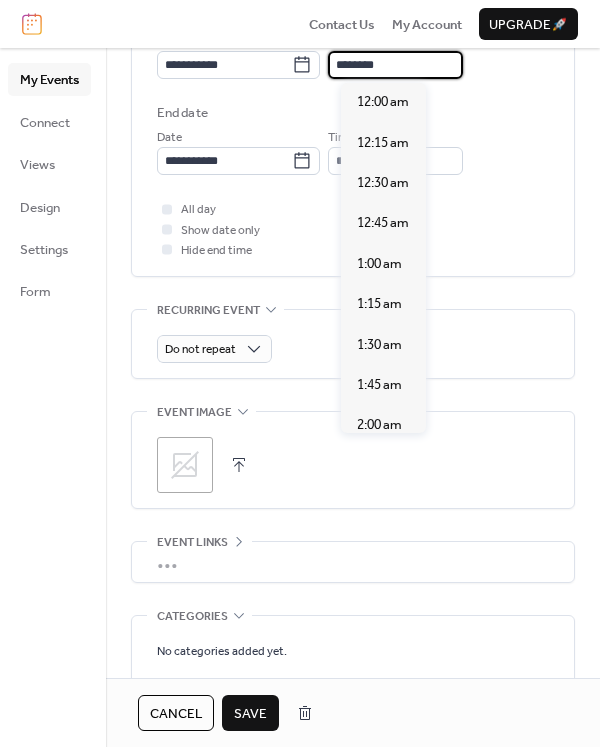 click on "********" at bounding box center (395, 65) 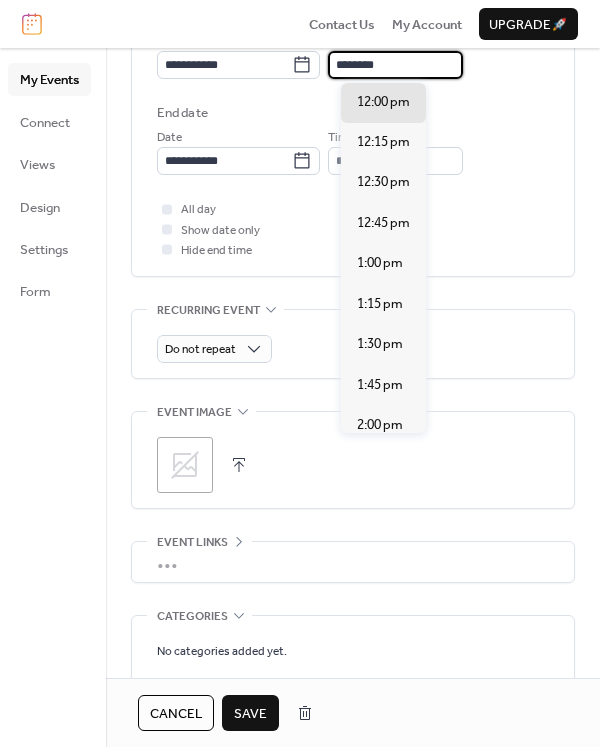 click on "********" at bounding box center [395, 65] 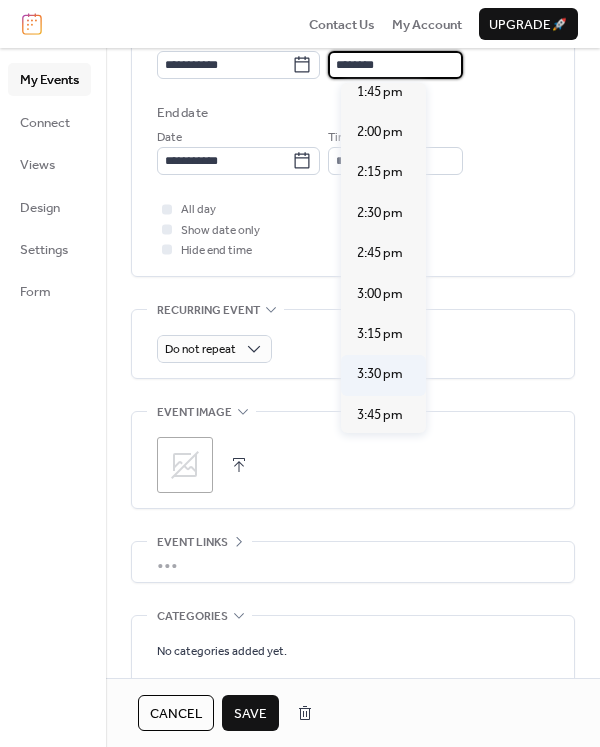 scroll, scrollTop: 2240, scrollLeft: 0, axis: vertical 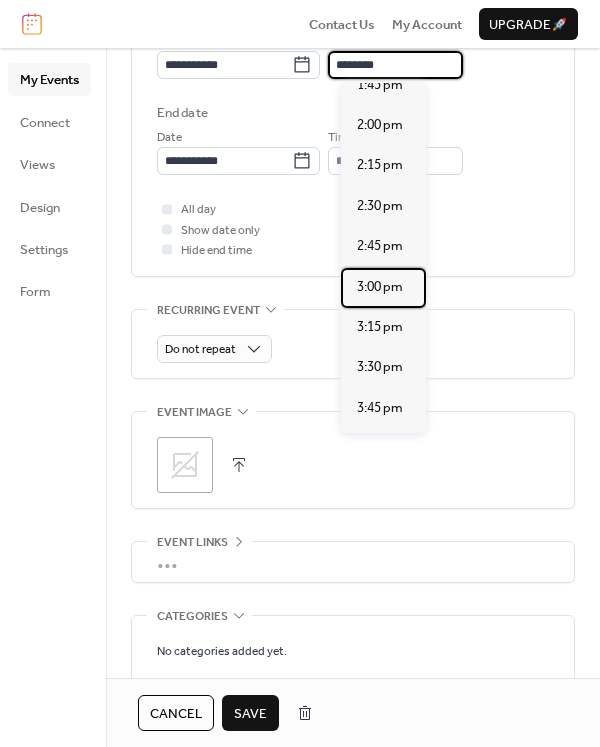 click on "3:00 pm" at bounding box center [380, 287] 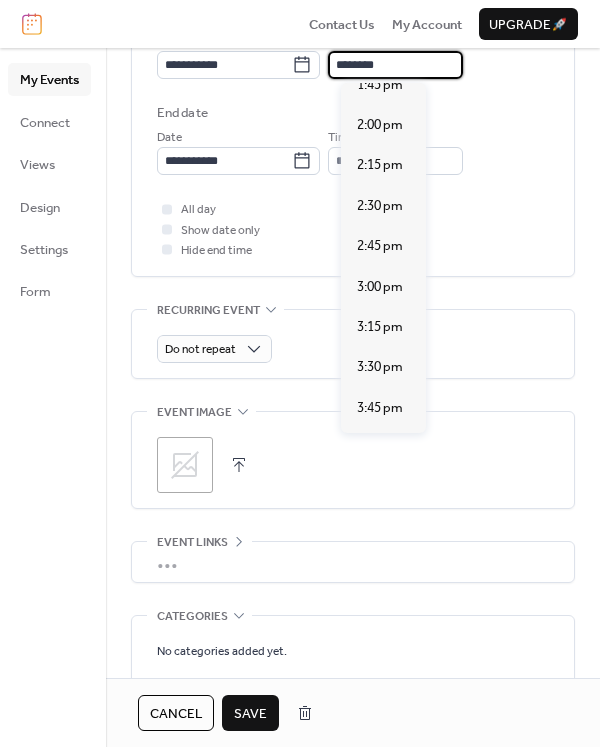 type on "*******" 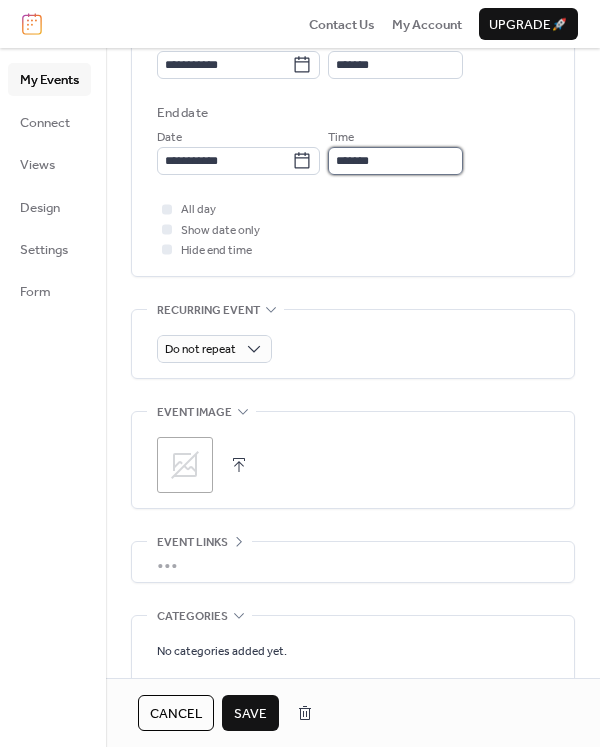 click on "*******" at bounding box center [395, 161] 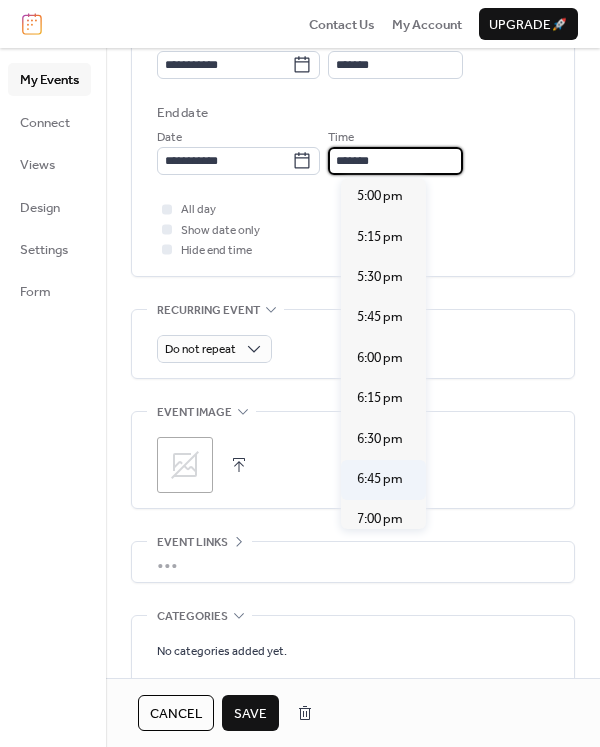scroll, scrollTop: 300, scrollLeft: 0, axis: vertical 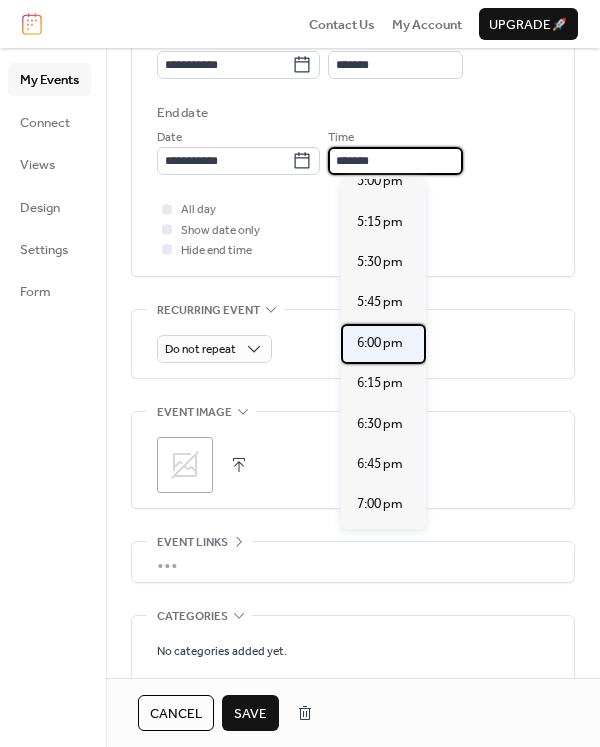 click on "6:00 pm" at bounding box center [383, 344] 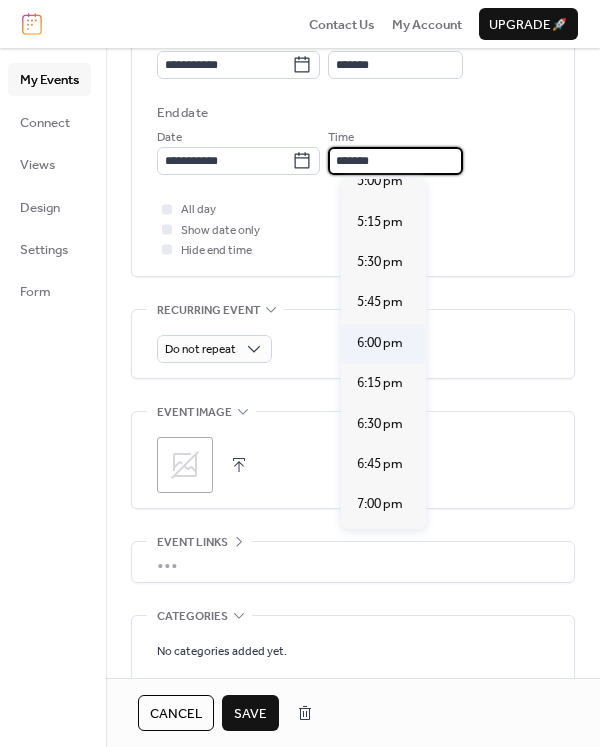 type on "*******" 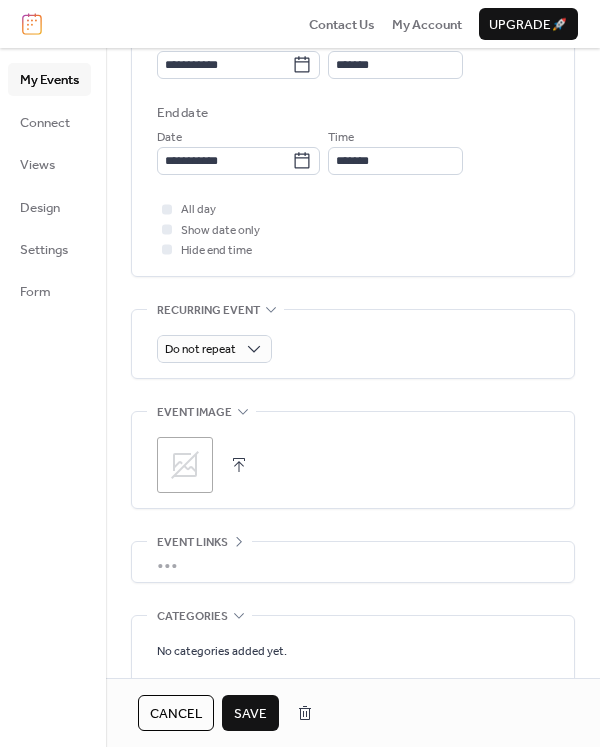click on "All day Show date only Hide end time" at bounding box center [353, 229] 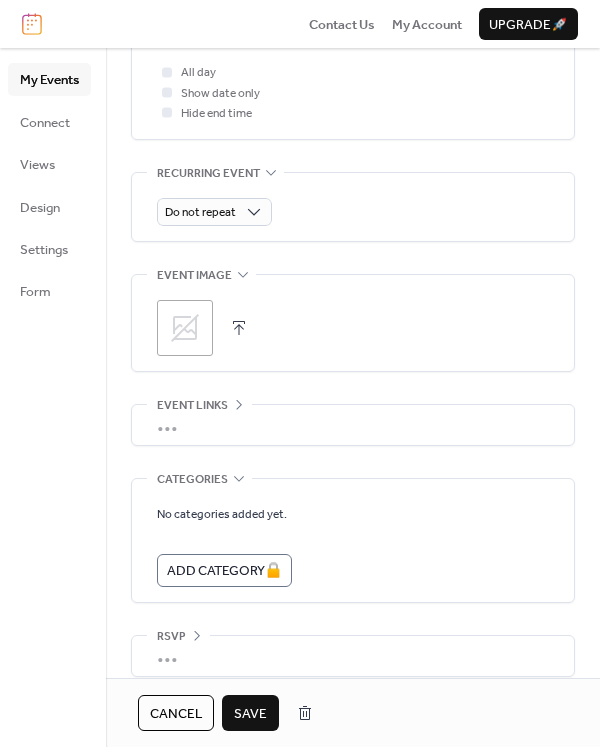 scroll, scrollTop: 856, scrollLeft: 0, axis: vertical 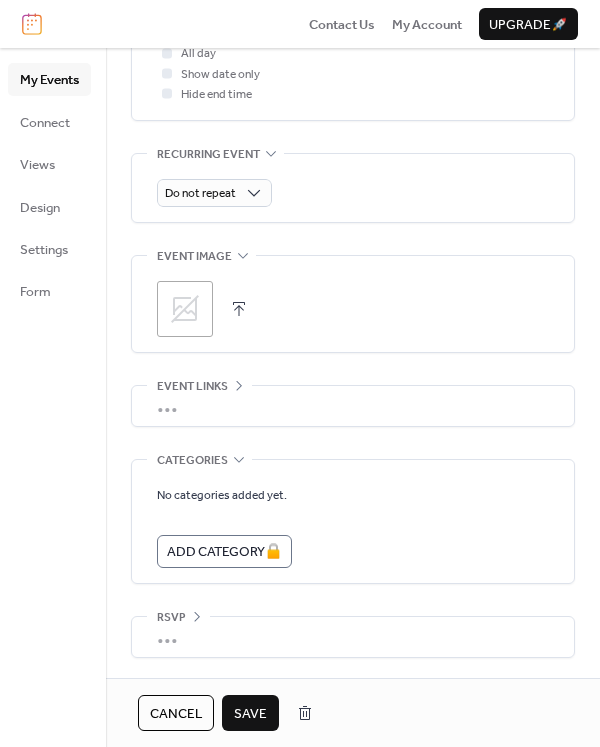 click on "Save" at bounding box center (250, 714) 